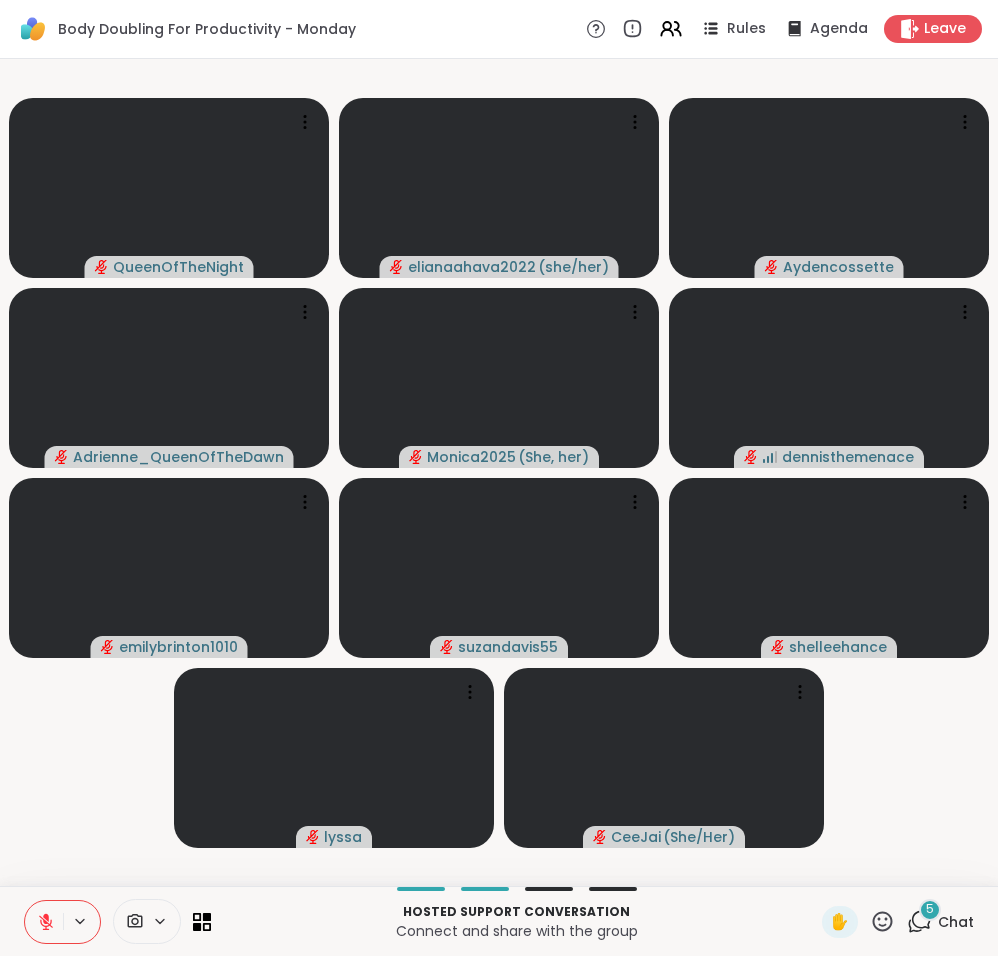 scroll, scrollTop: 0, scrollLeft: 0, axis: both 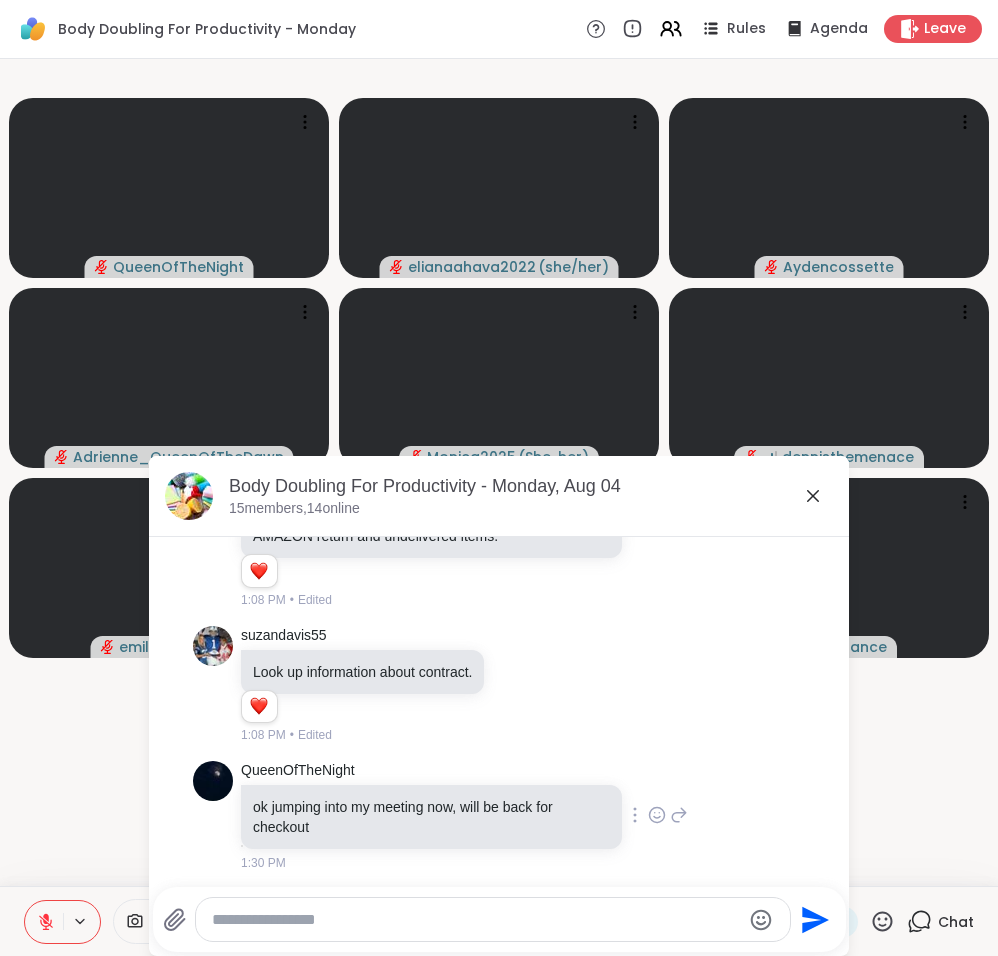 click on "[NAME] ok jumping into my meeting now, will be back for checkout 1:30 PM" at bounding box center (499, 816) 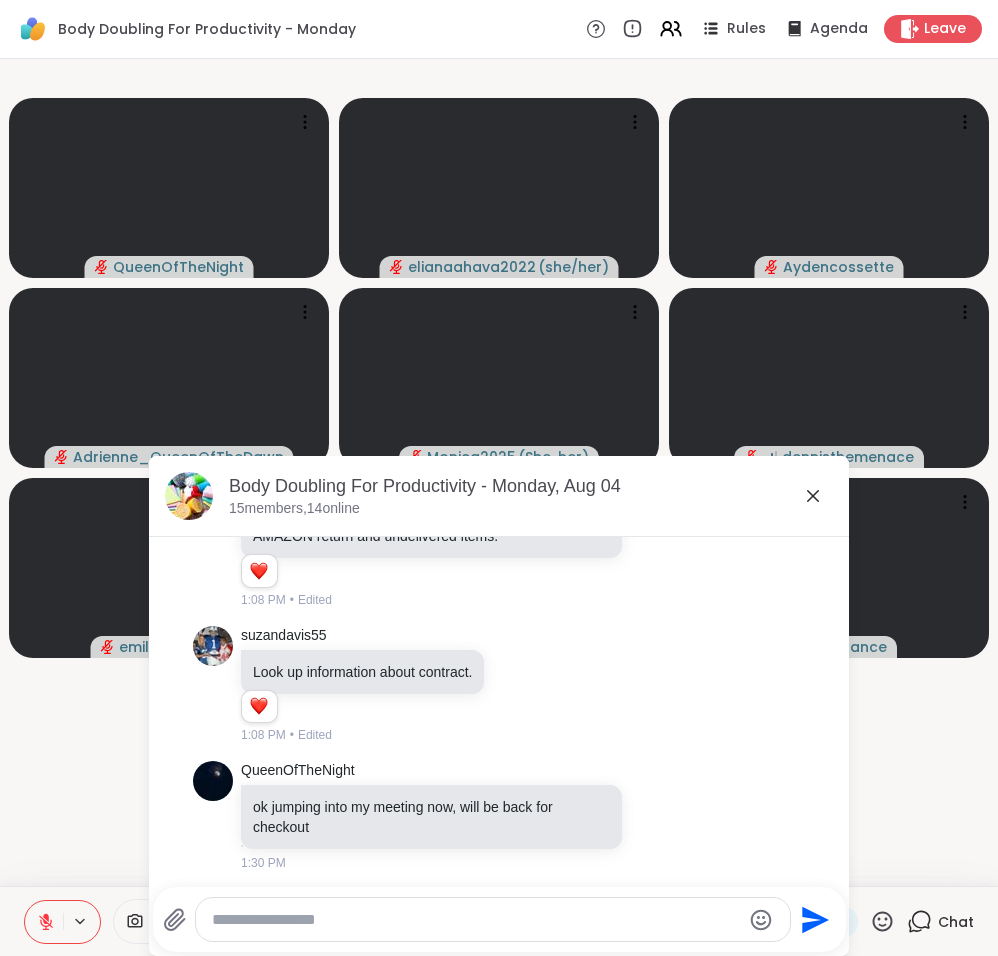 click at bounding box center (476, 920) 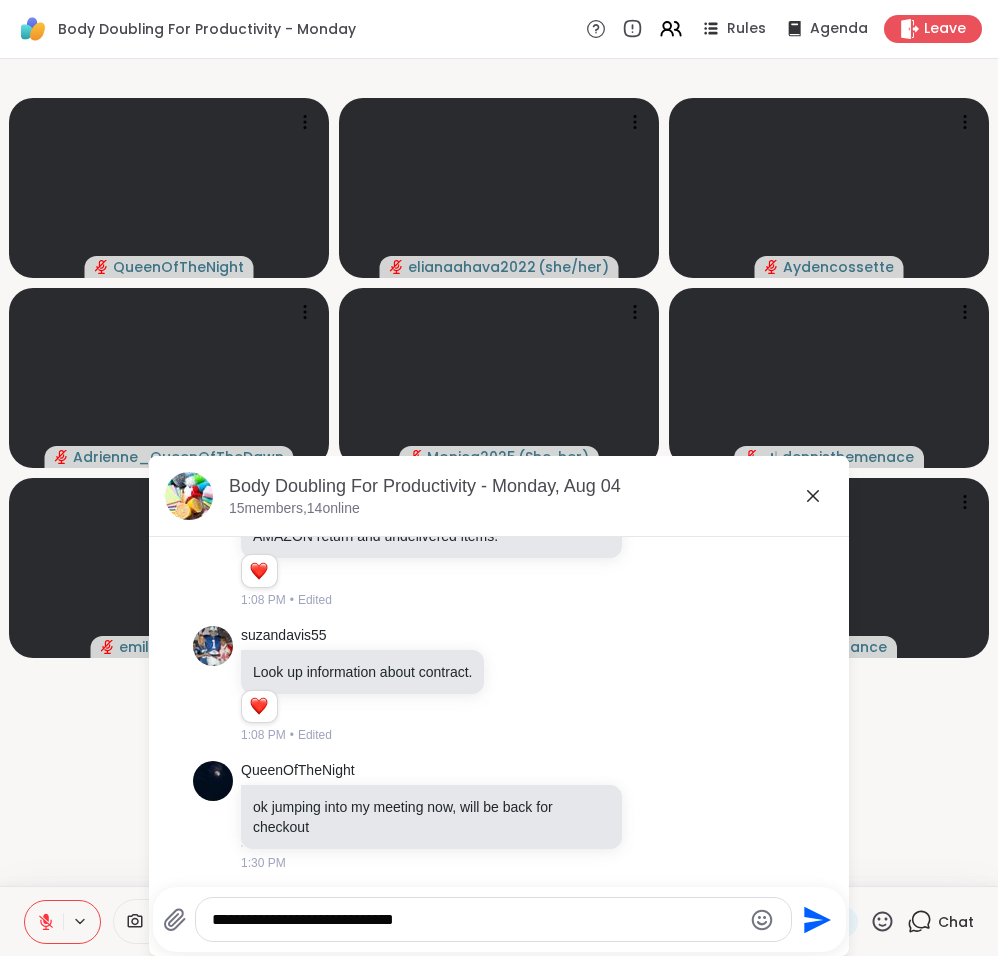 type on "**********" 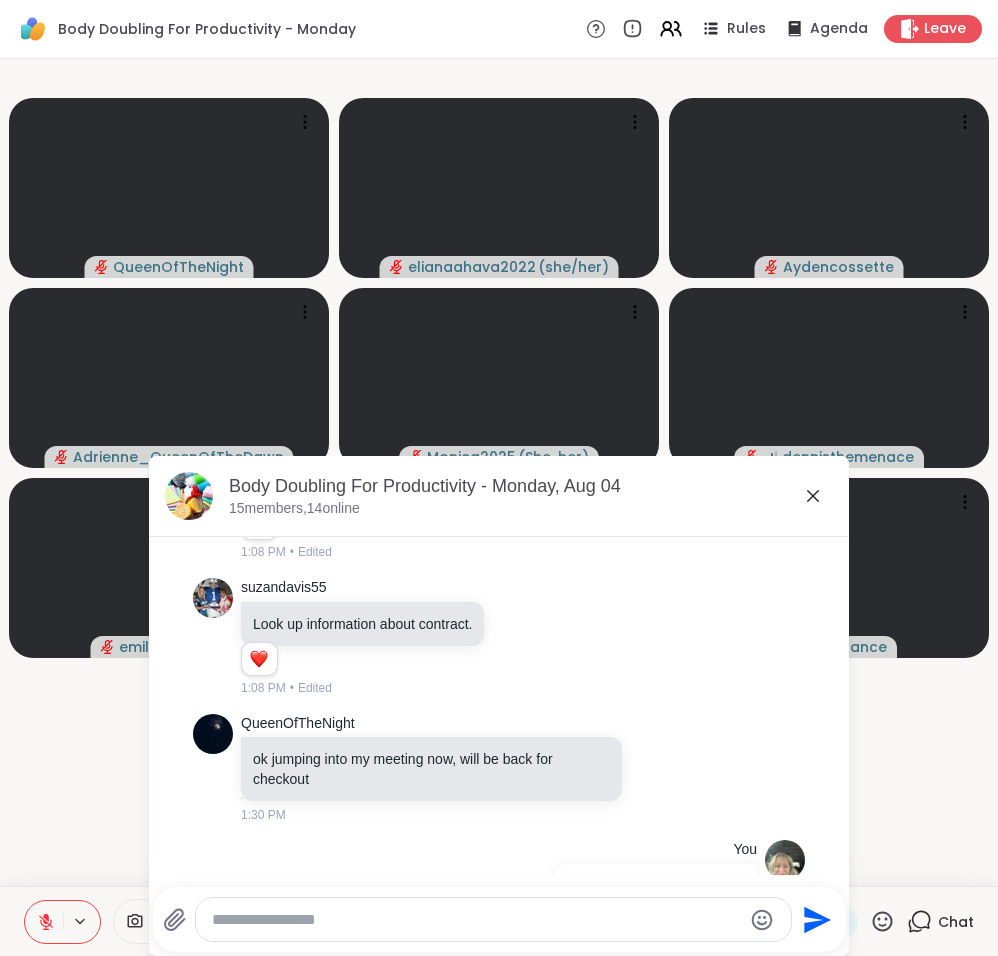 scroll, scrollTop: 434, scrollLeft: 0, axis: vertical 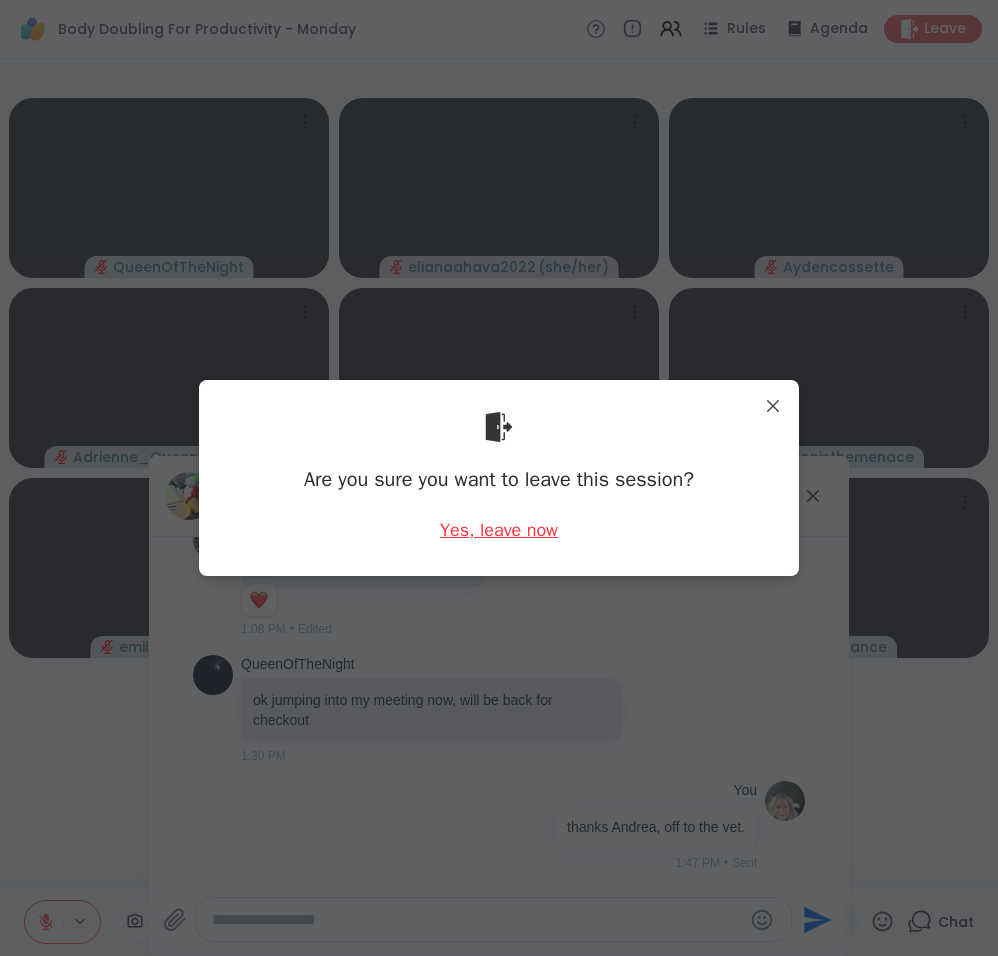 click on "Yes, leave now" at bounding box center [499, 530] 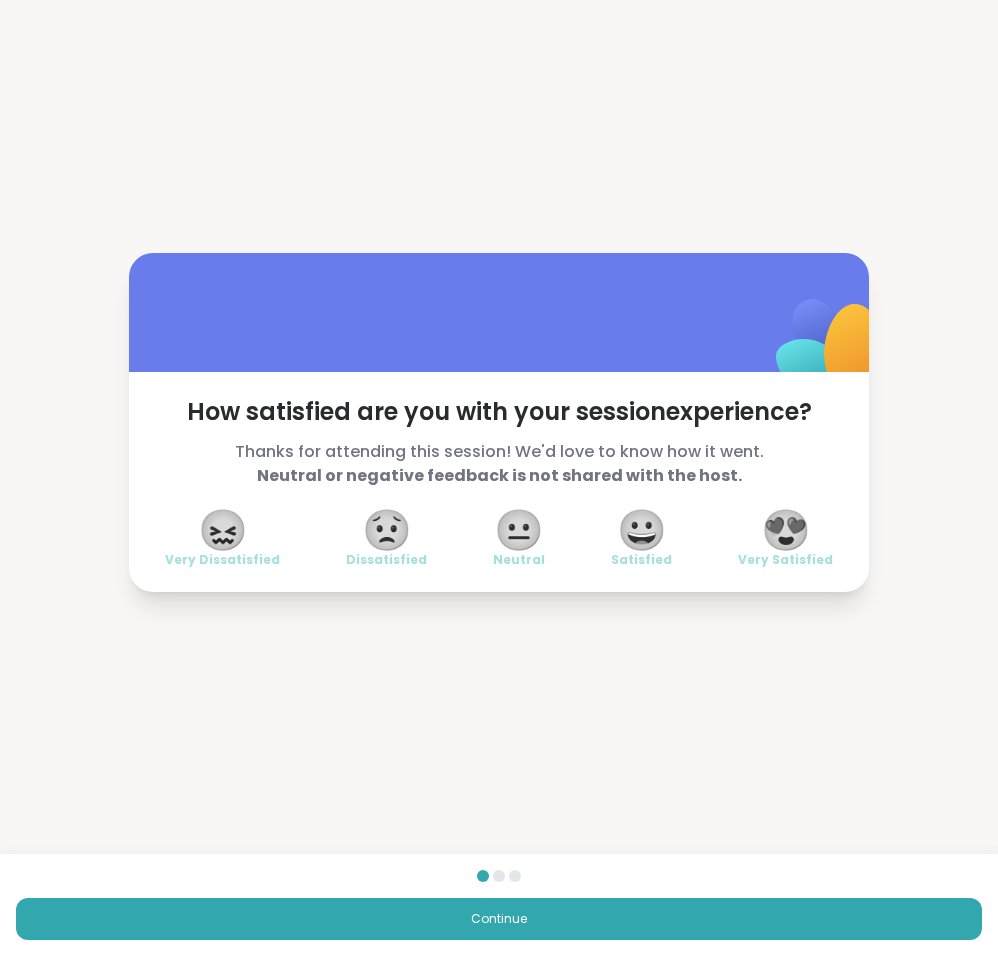 click on "😍" at bounding box center (786, 530) 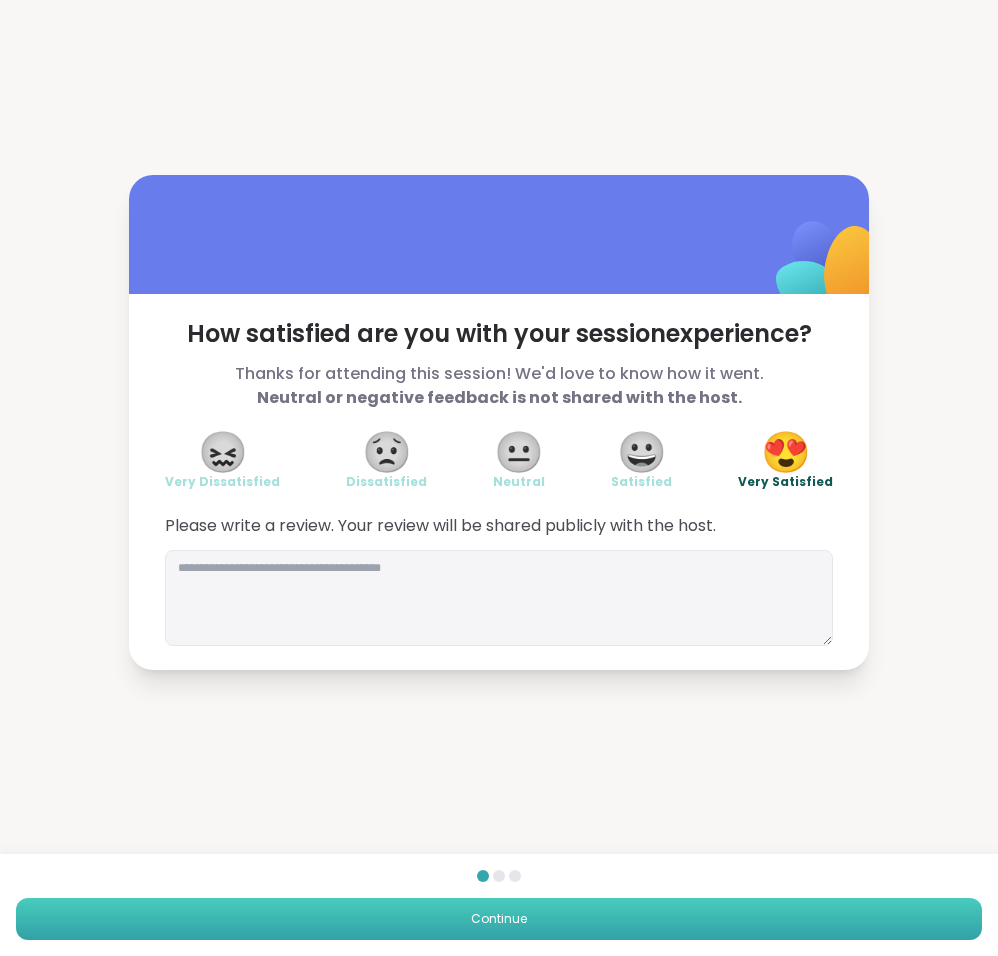 click on "Continue" at bounding box center [499, 919] 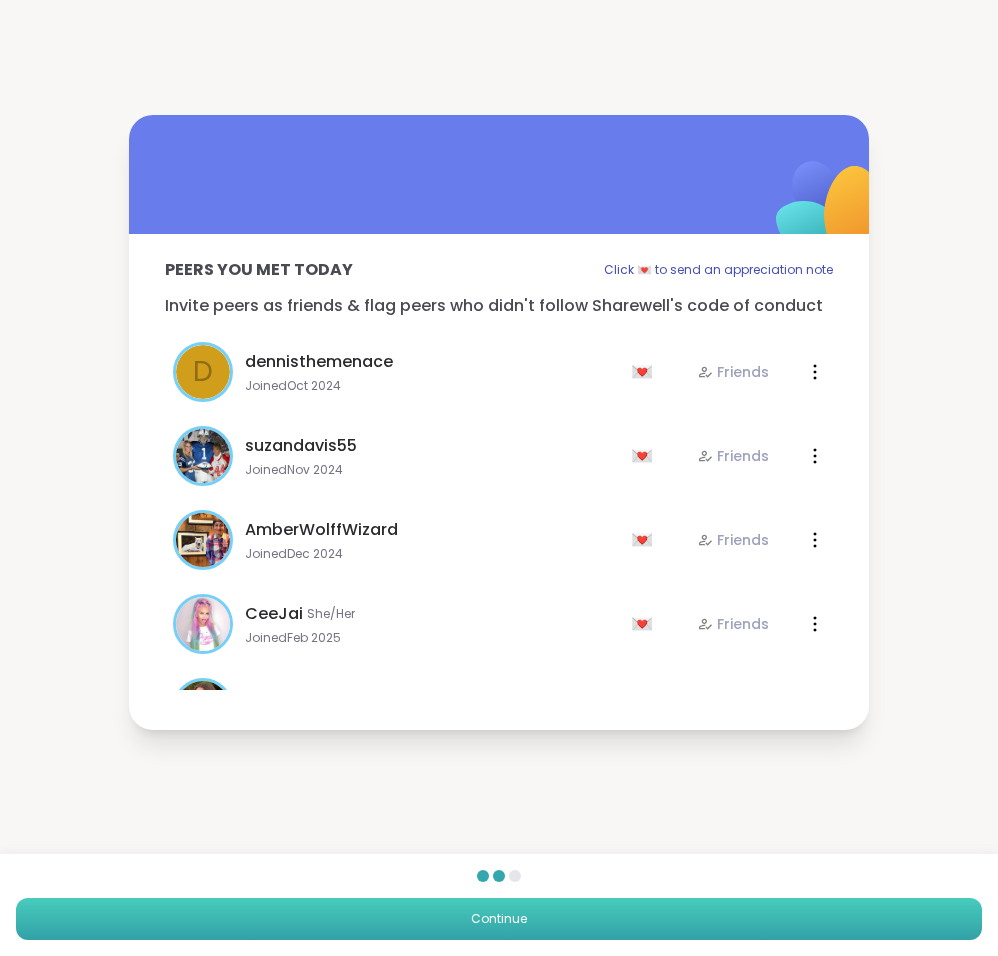 click on "Continue" at bounding box center (499, 919) 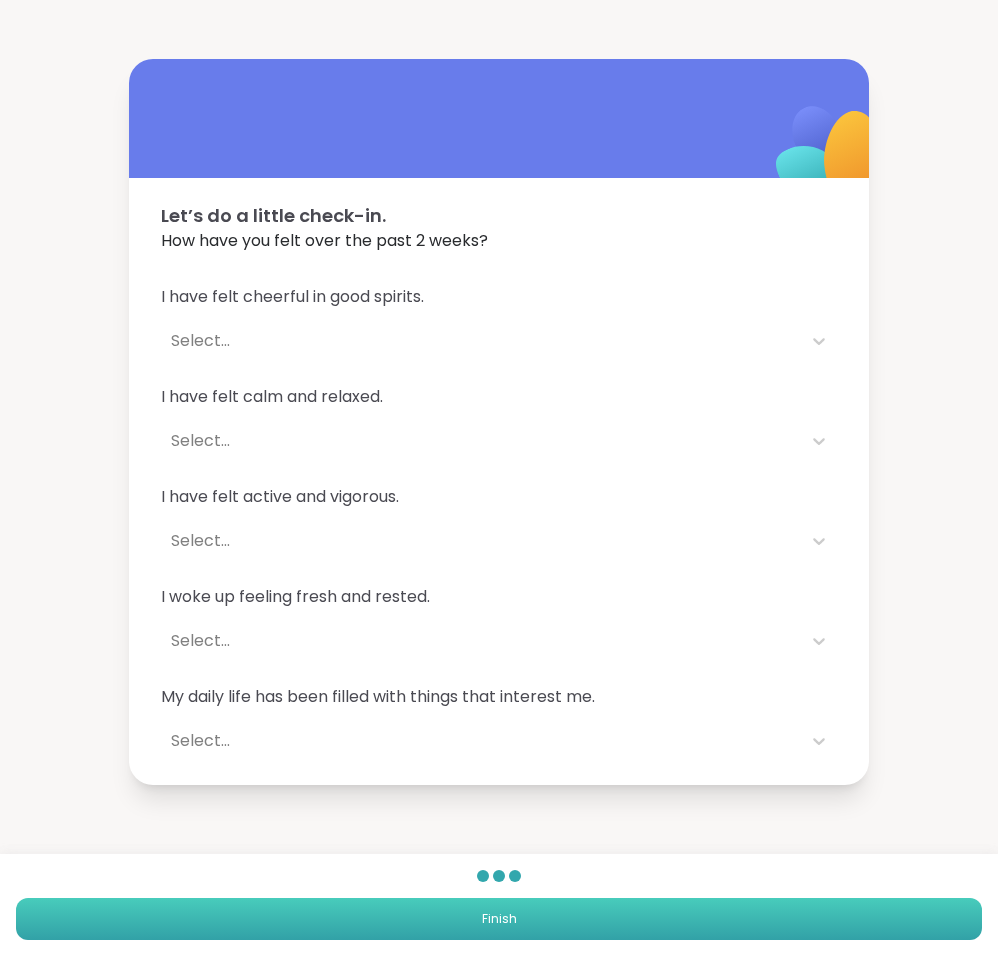 click on "Finish" at bounding box center (499, 919) 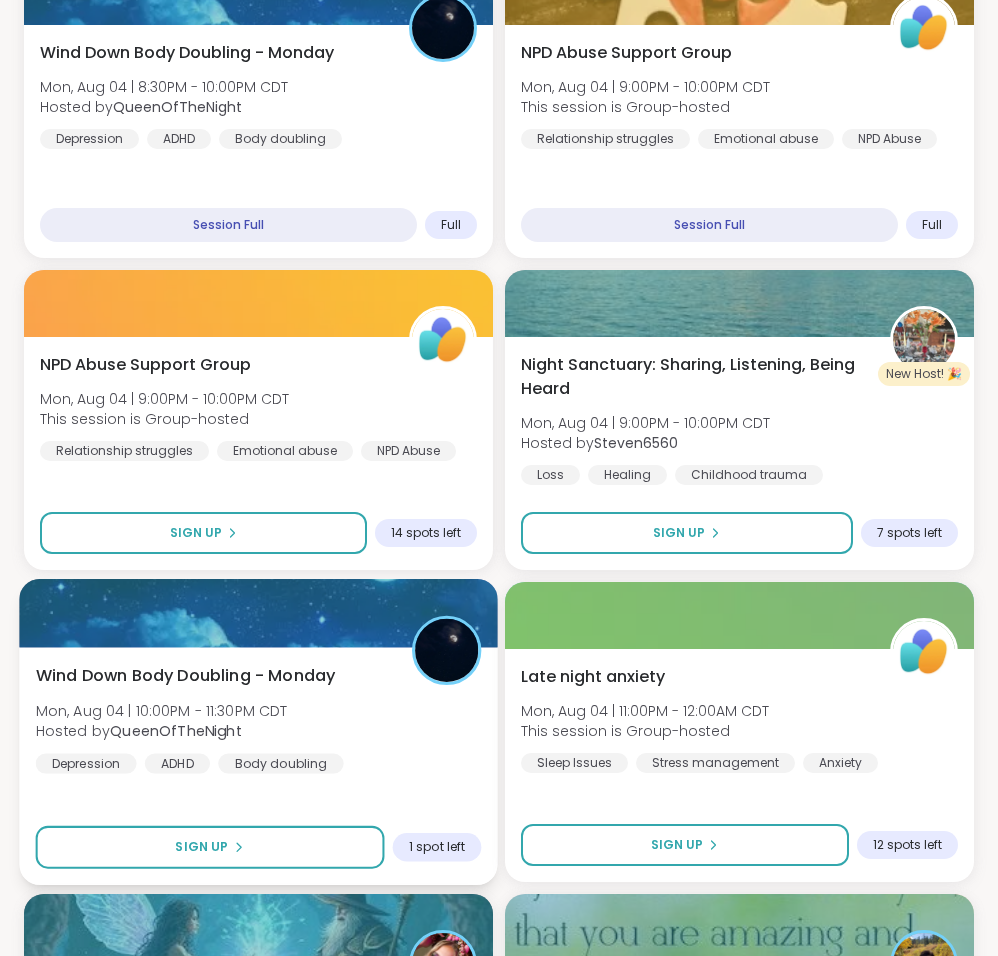 scroll, scrollTop: 3861, scrollLeft: 0, axis: vertical 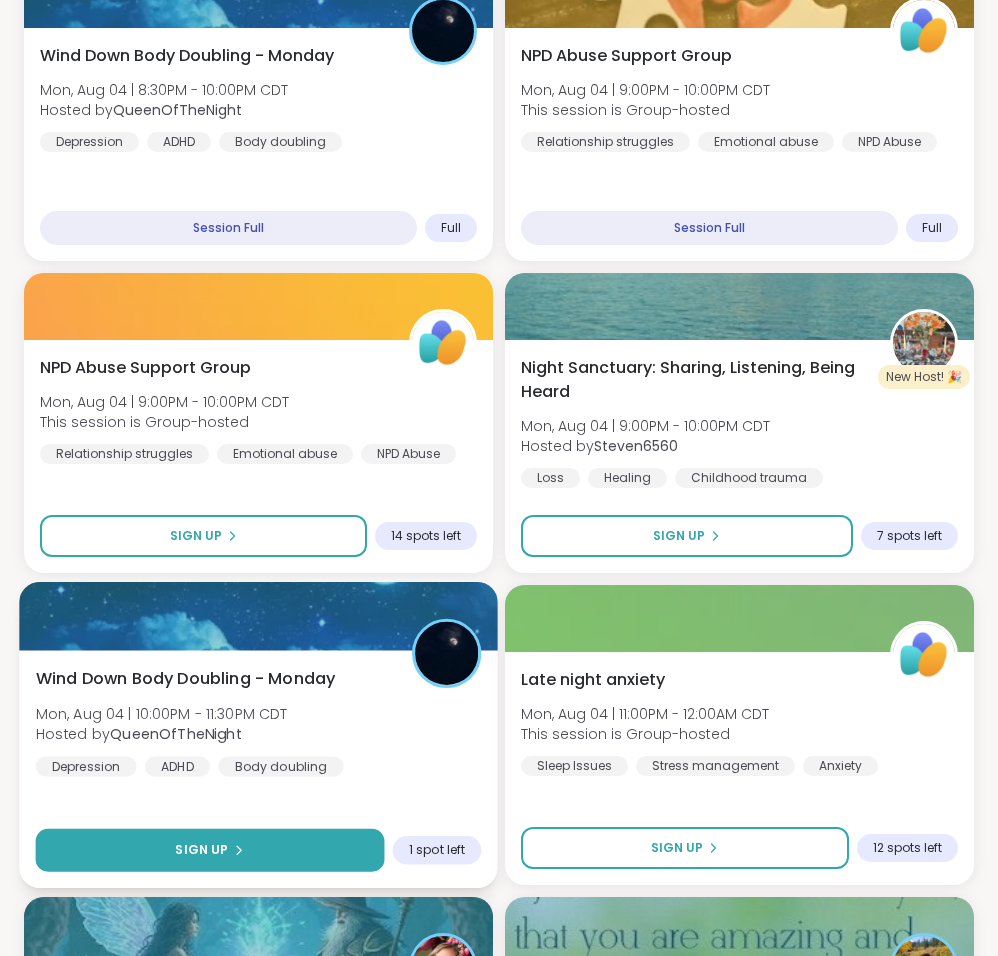 click on "Sign Up" at bounding box center [210, 850] 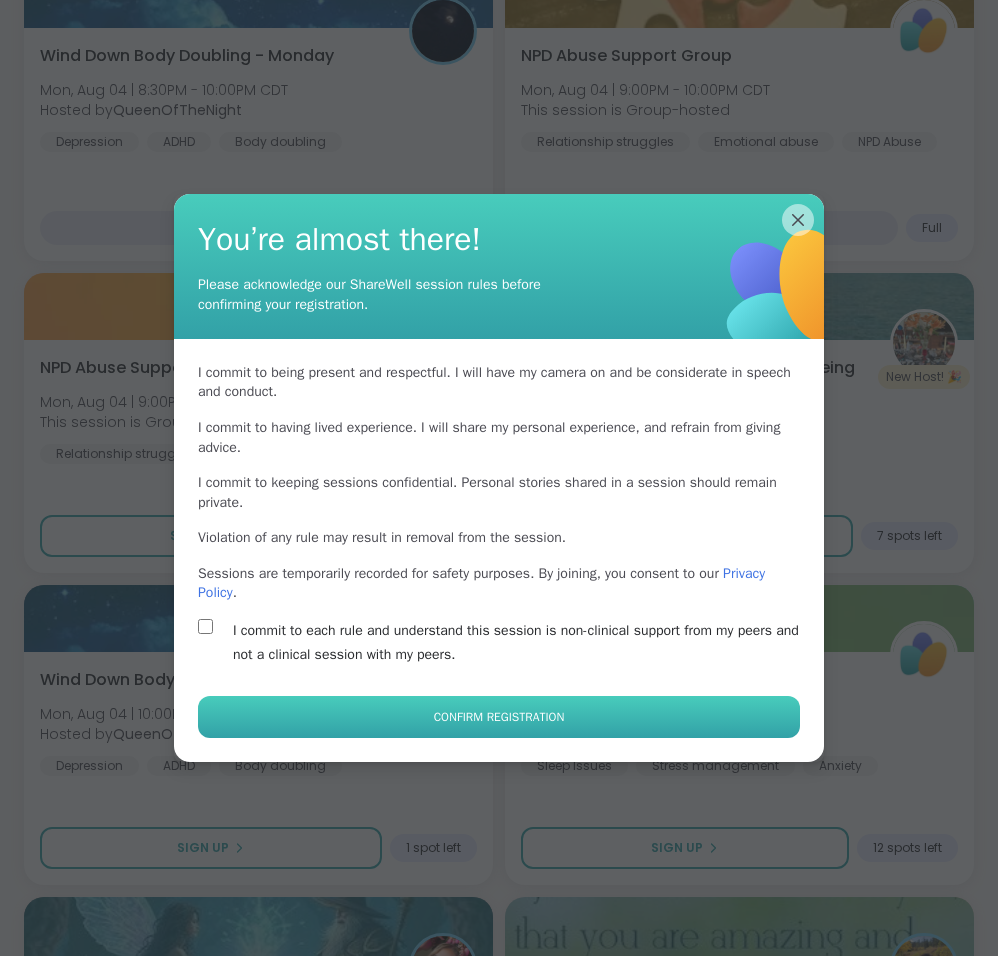 click on "Confirm Registration" at bounding box center [499, 717] 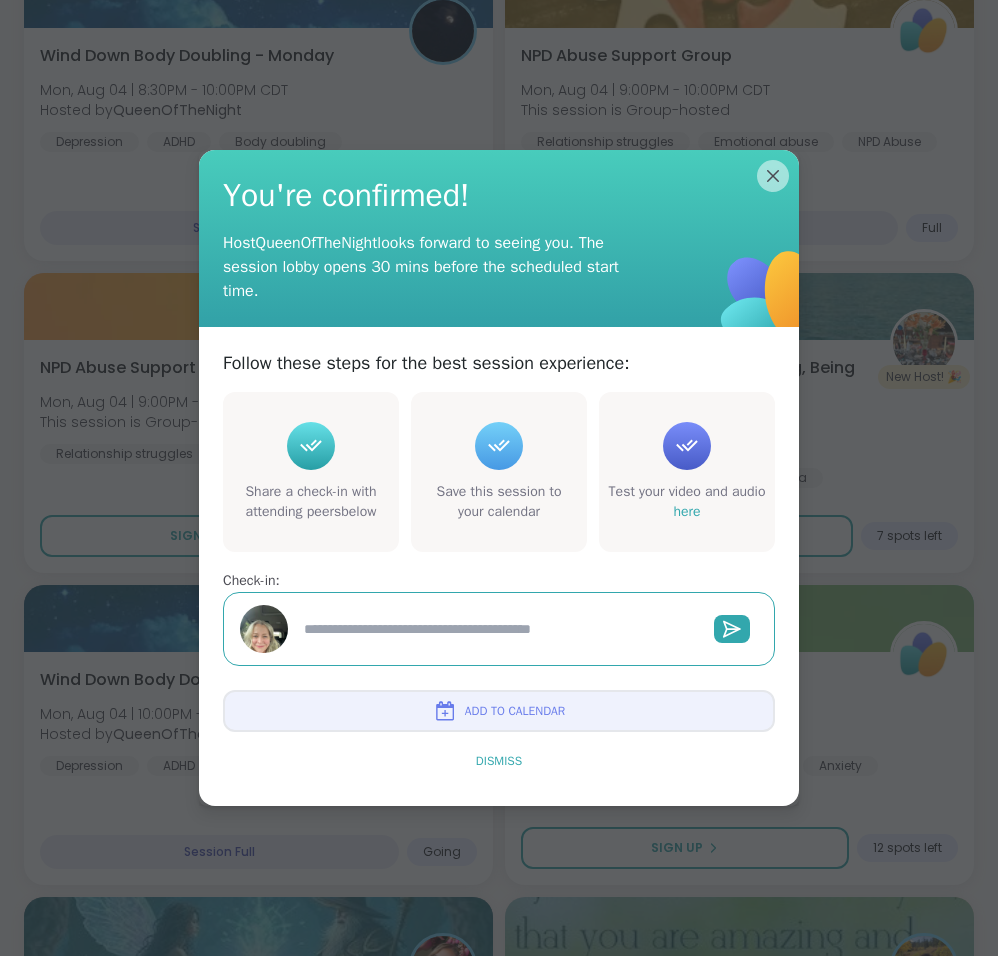 click on "Dismiss" at bounding box center (499, 761) 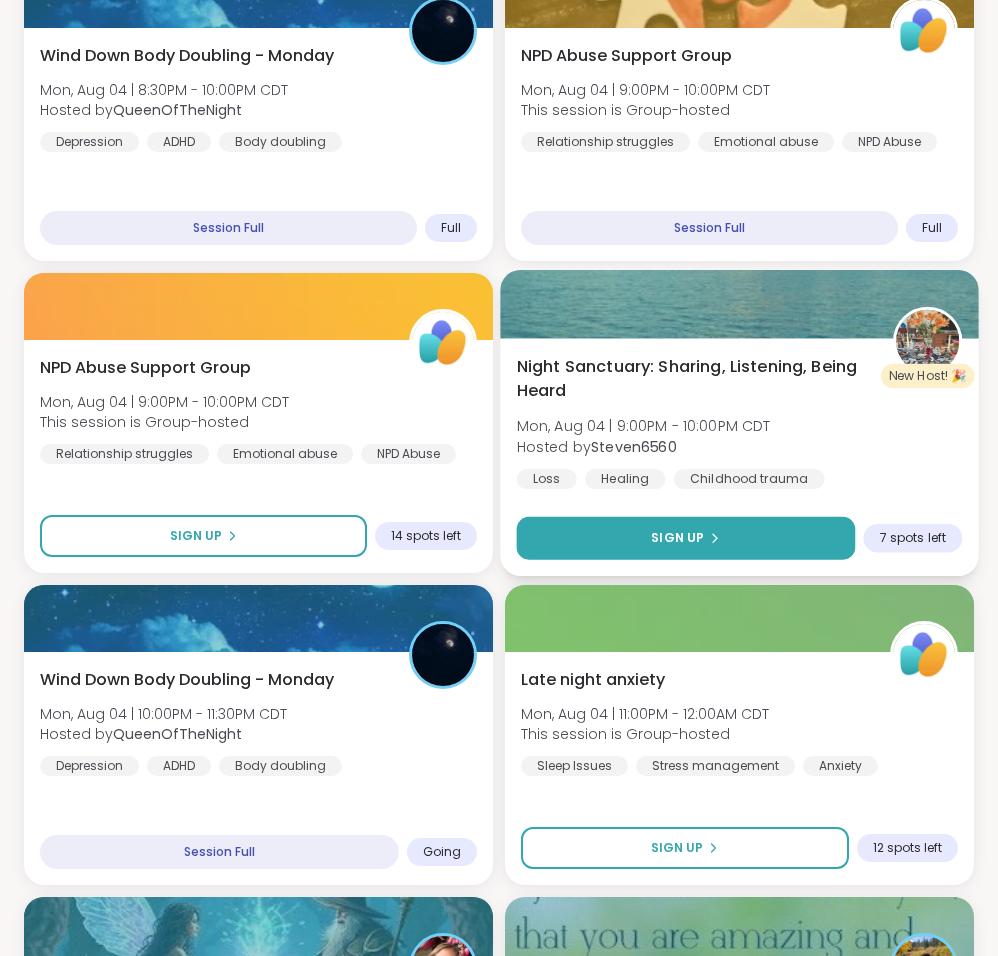 click on "Sign Up" at bounding box center (686, 538) 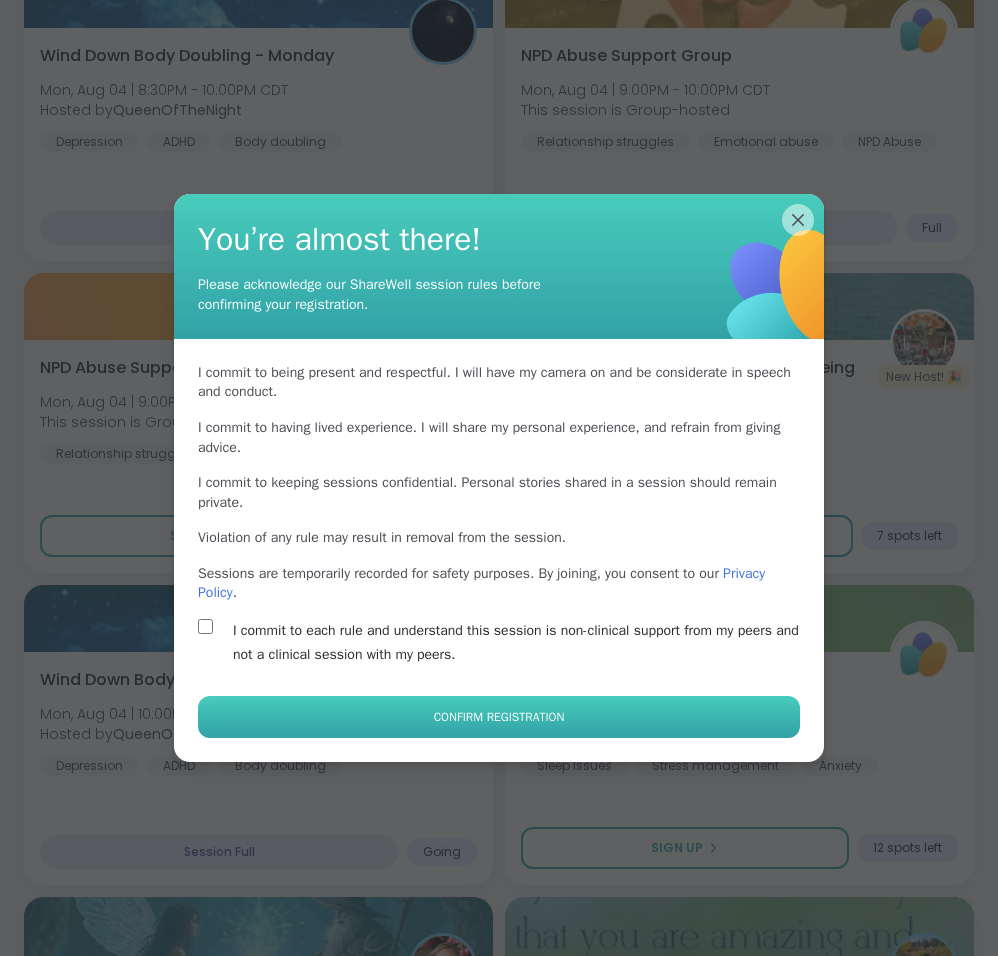 click on "Confirm Registration" at bounding box center [499, 717] 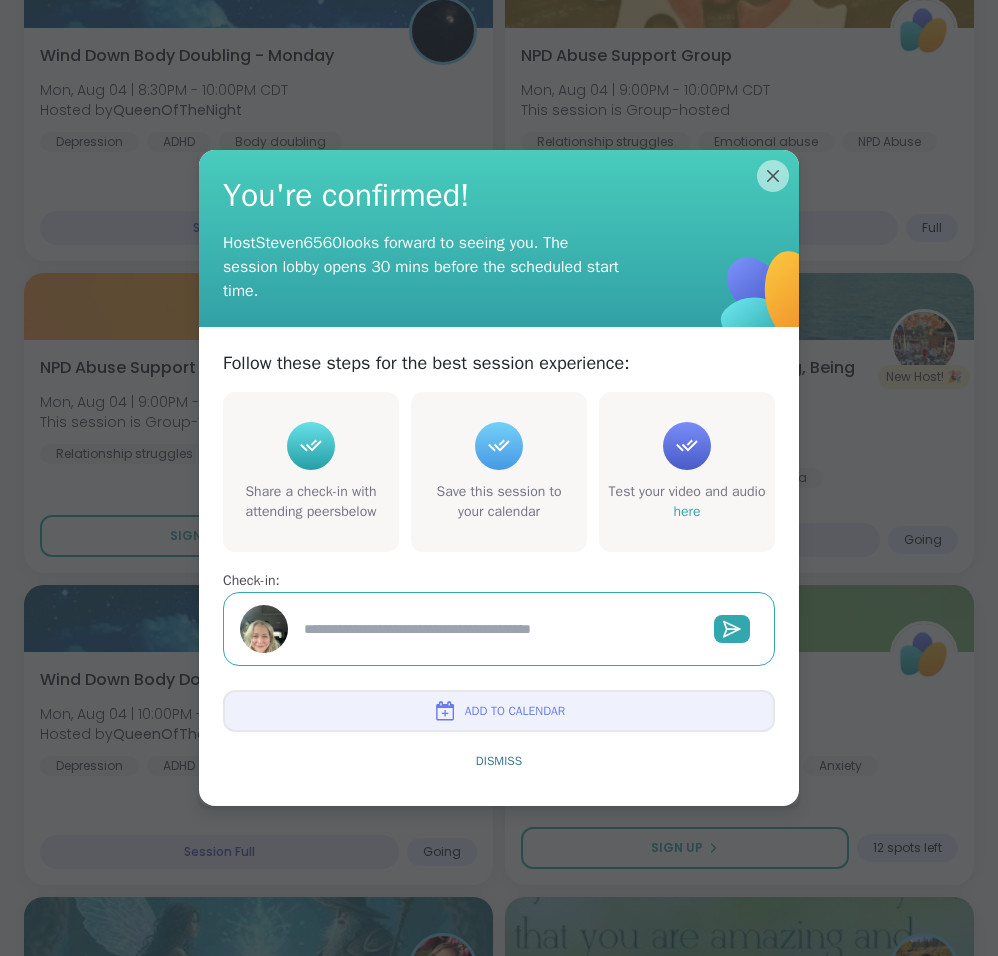 type on "*" 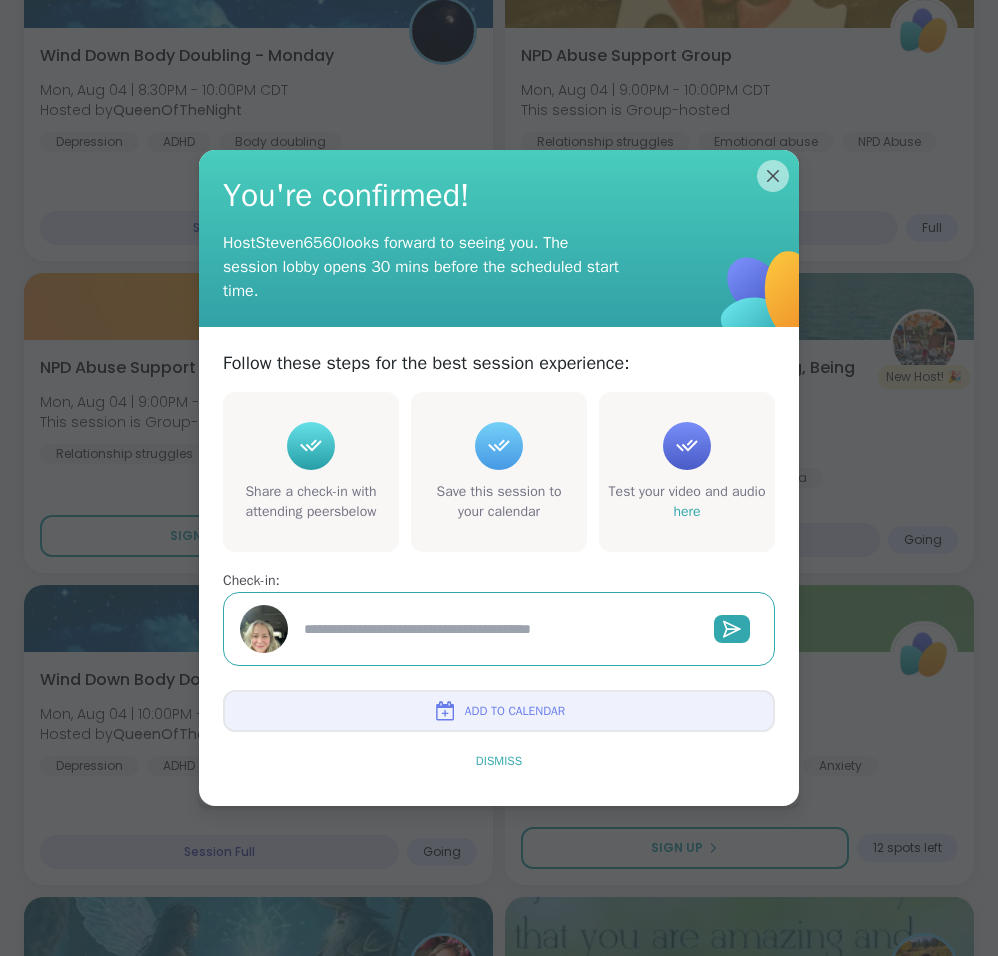 click on "Dismiss" at bounding box center (499, 761) 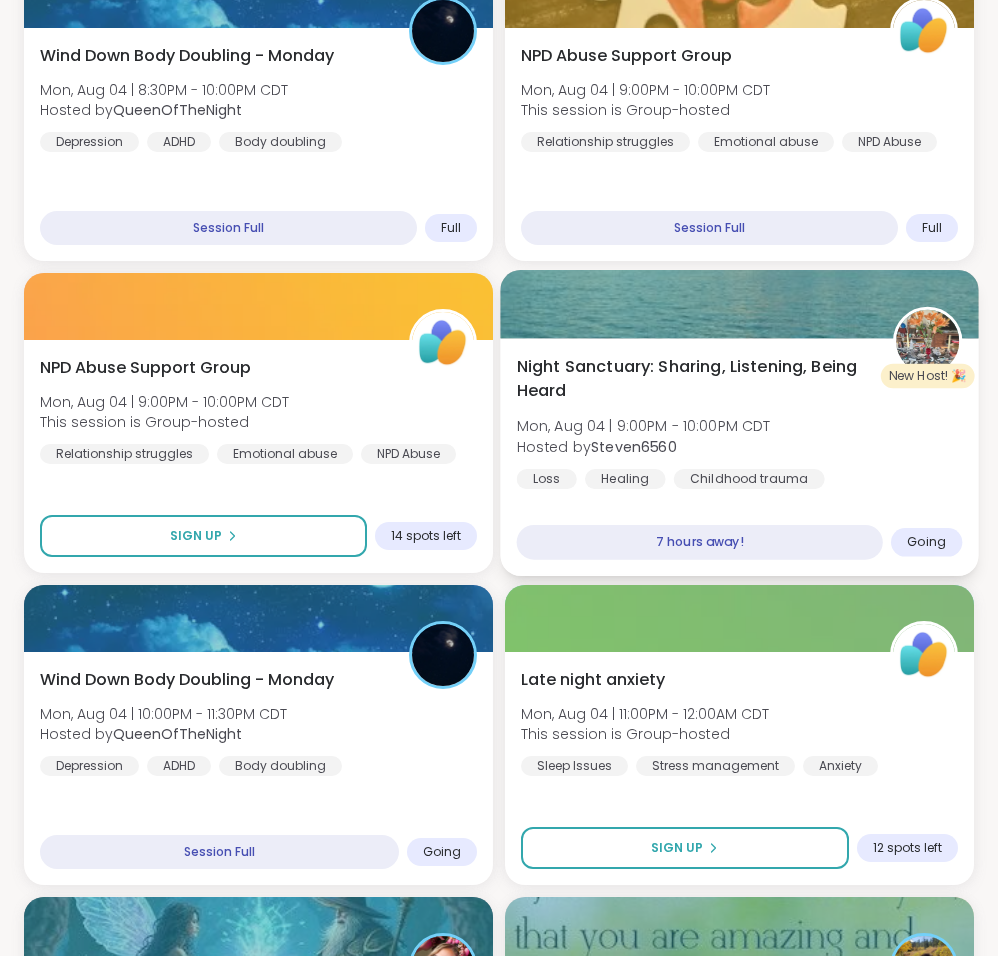 click on "Steven6560" at bounding box center [634, 446] 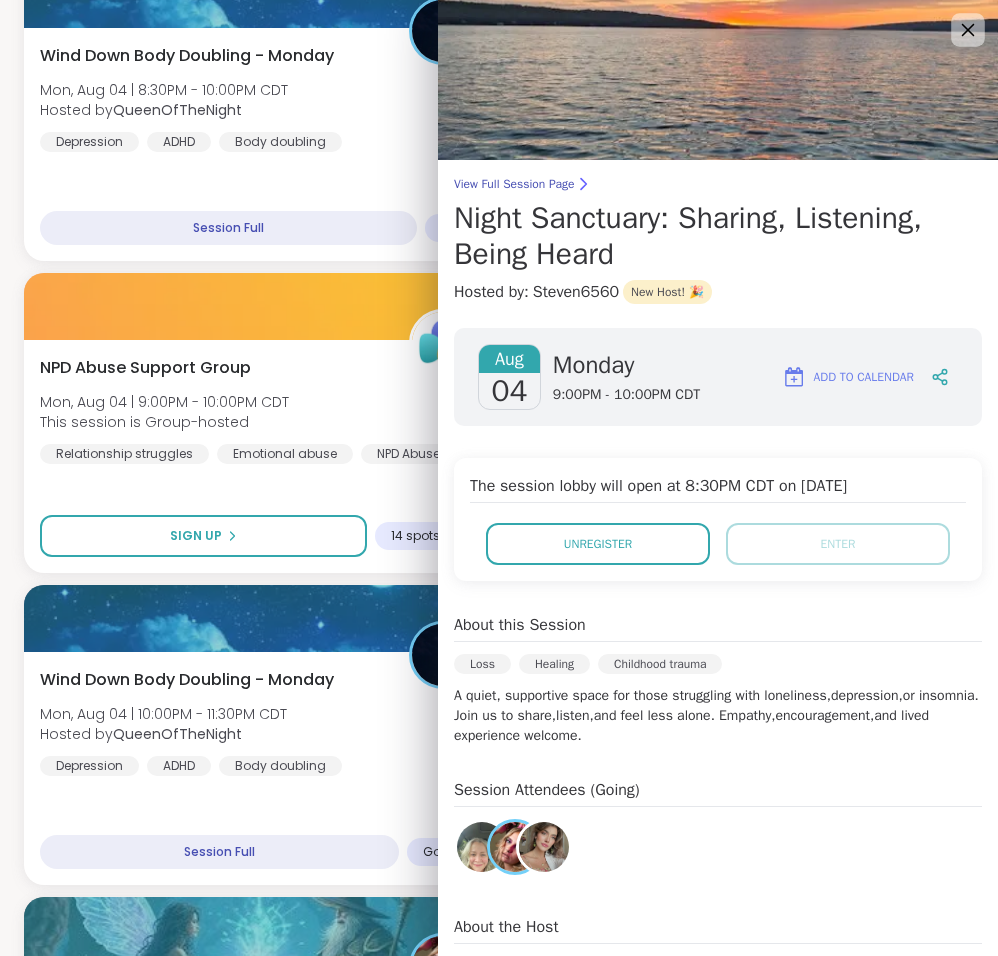 click 